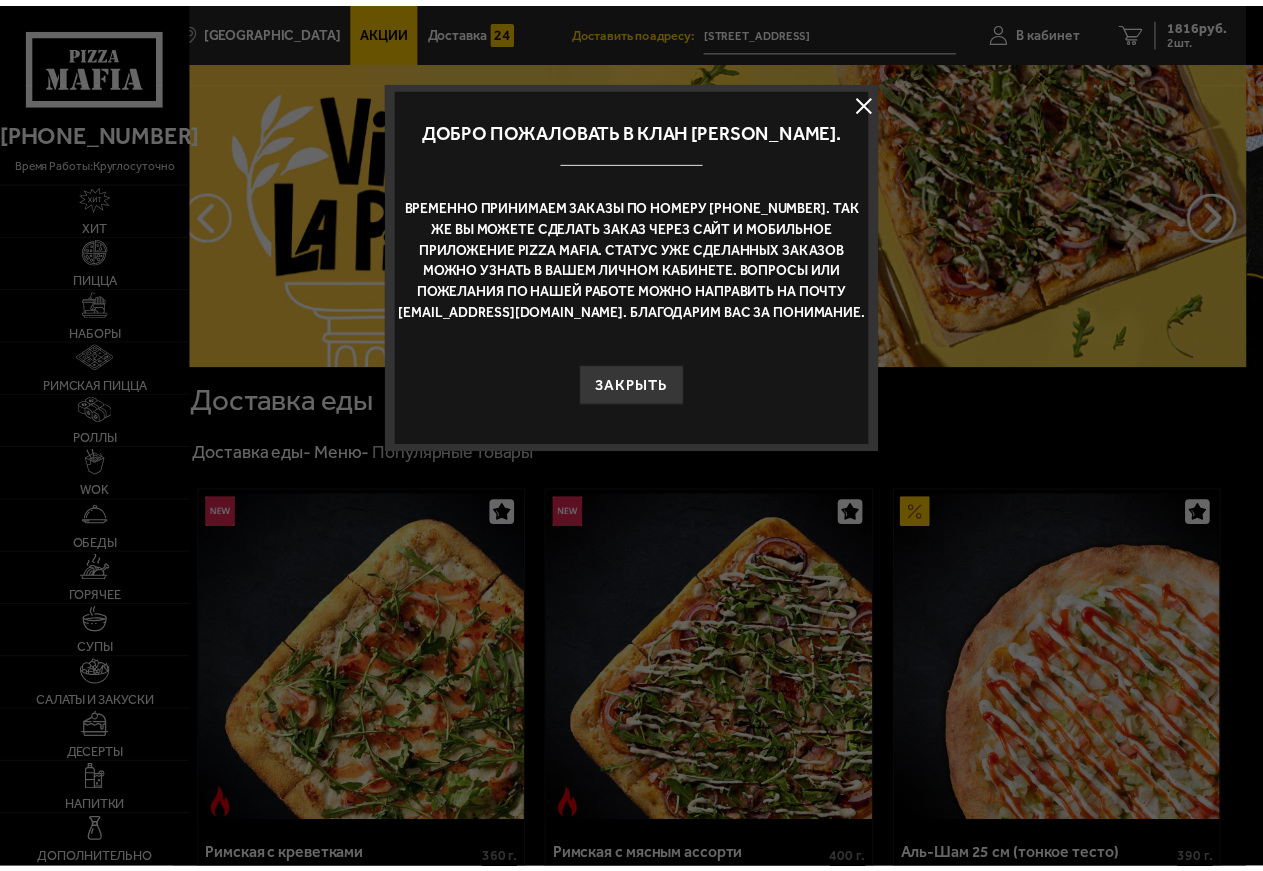 scroll, scrollTop: 0, scrollLeft: 0, axis: both 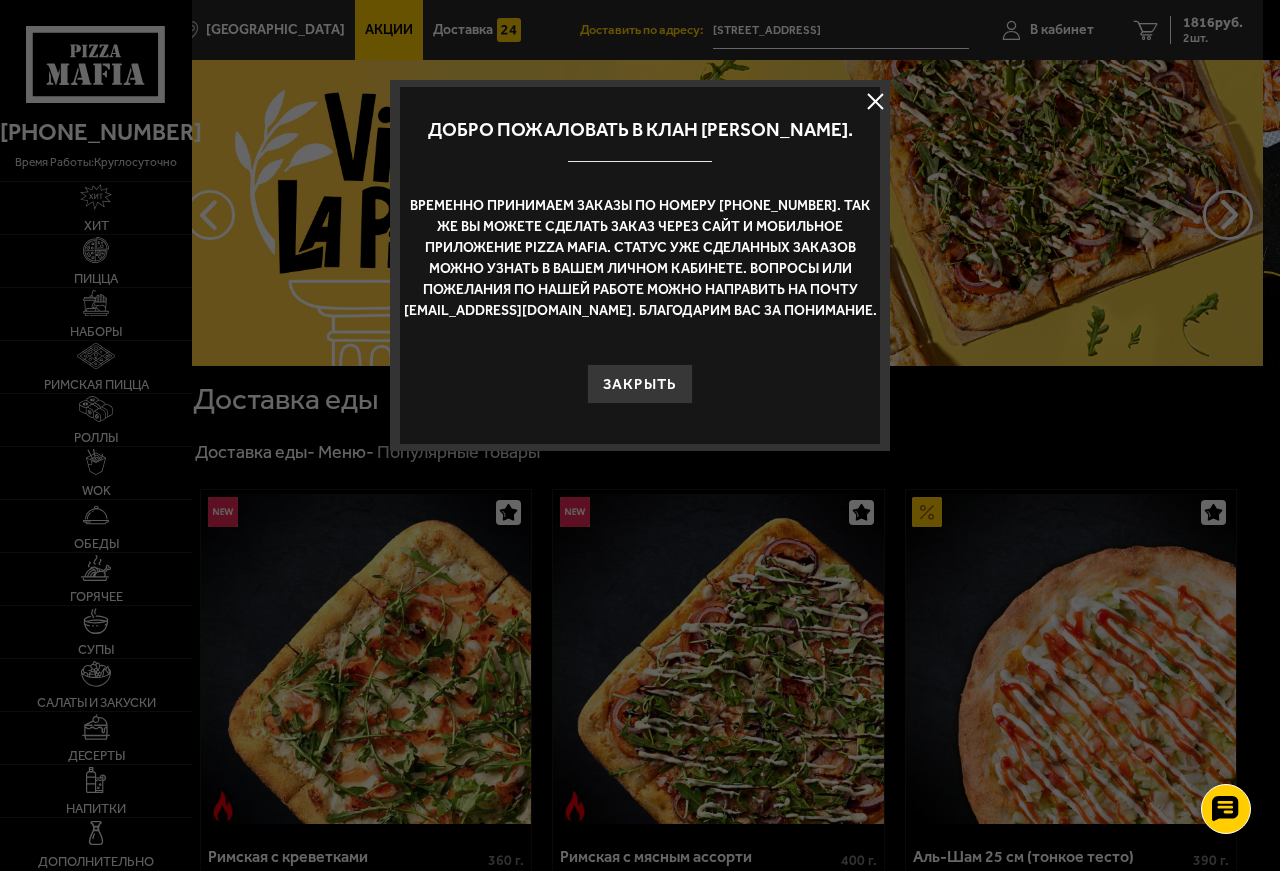 click at bounding box center (875, 101) 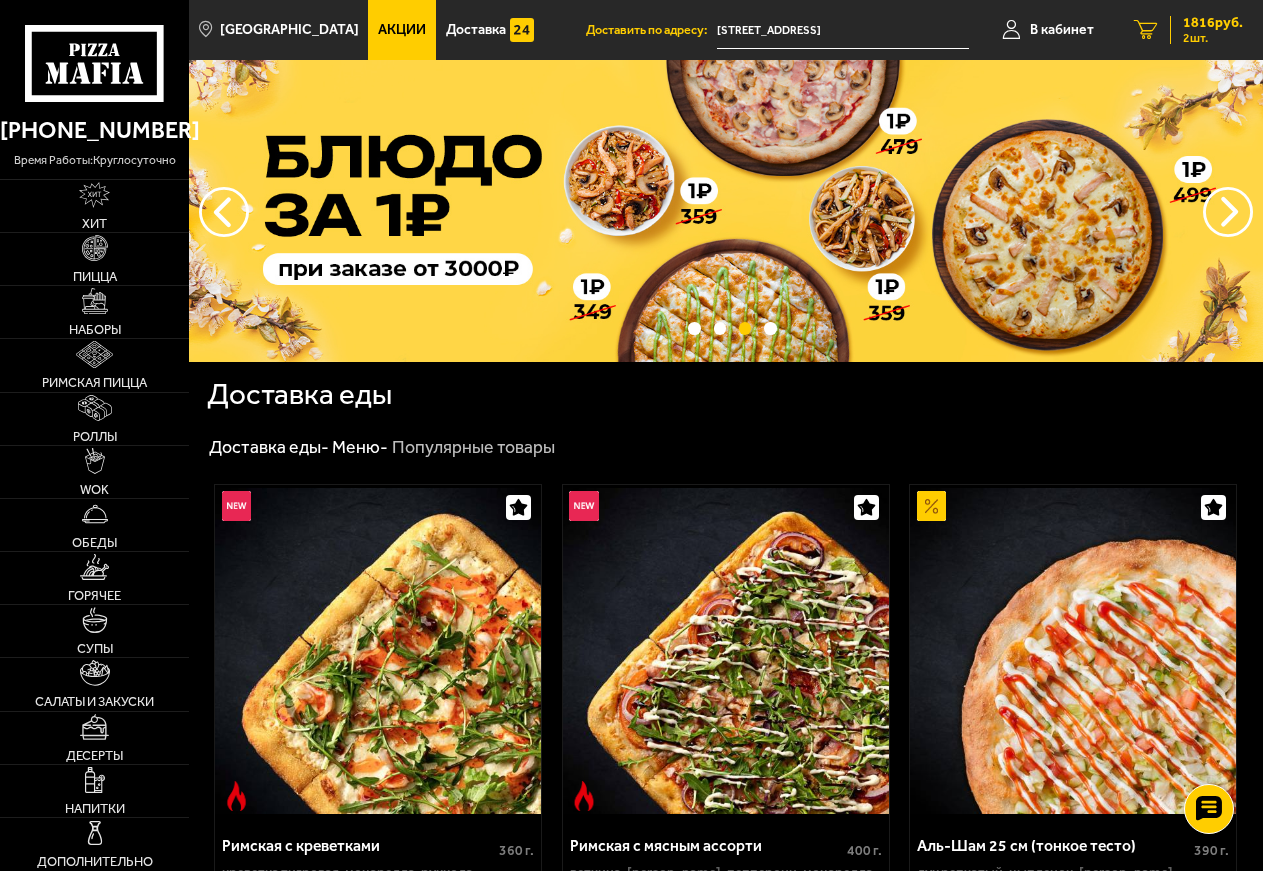 click on "1816  руб." at bounding box center [1213, 23] 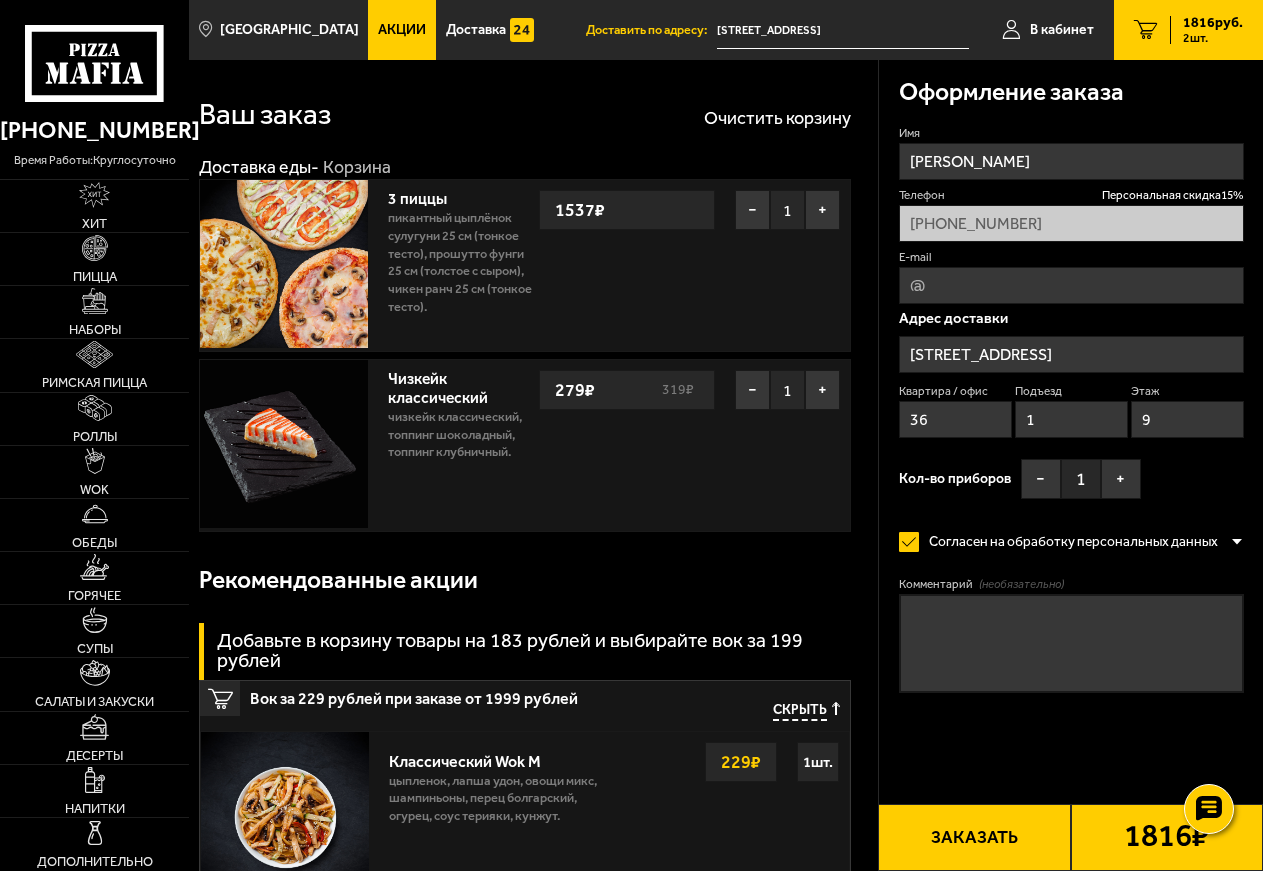 type on "[STREET_ADDRESS]" 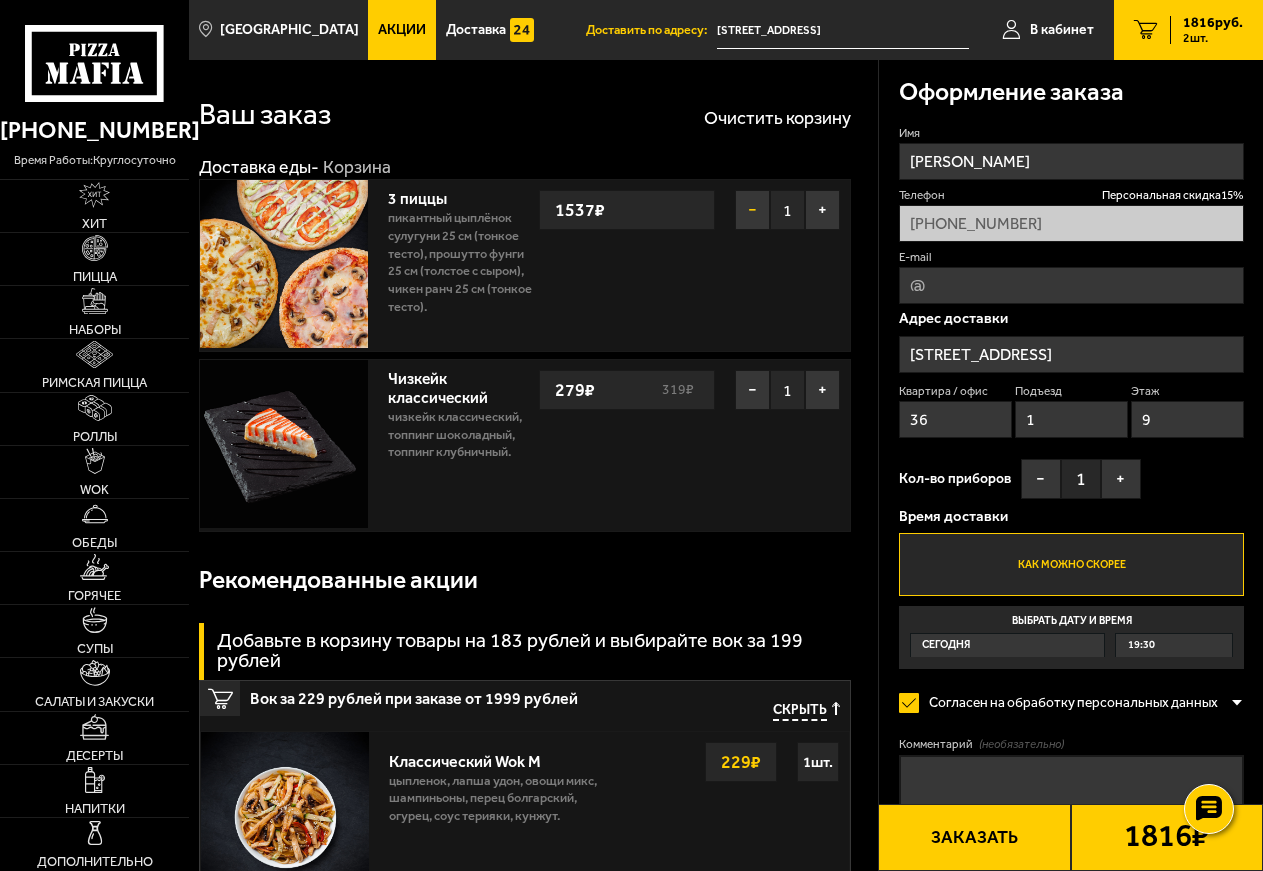 click on "−" at bounding box center (752, 210) 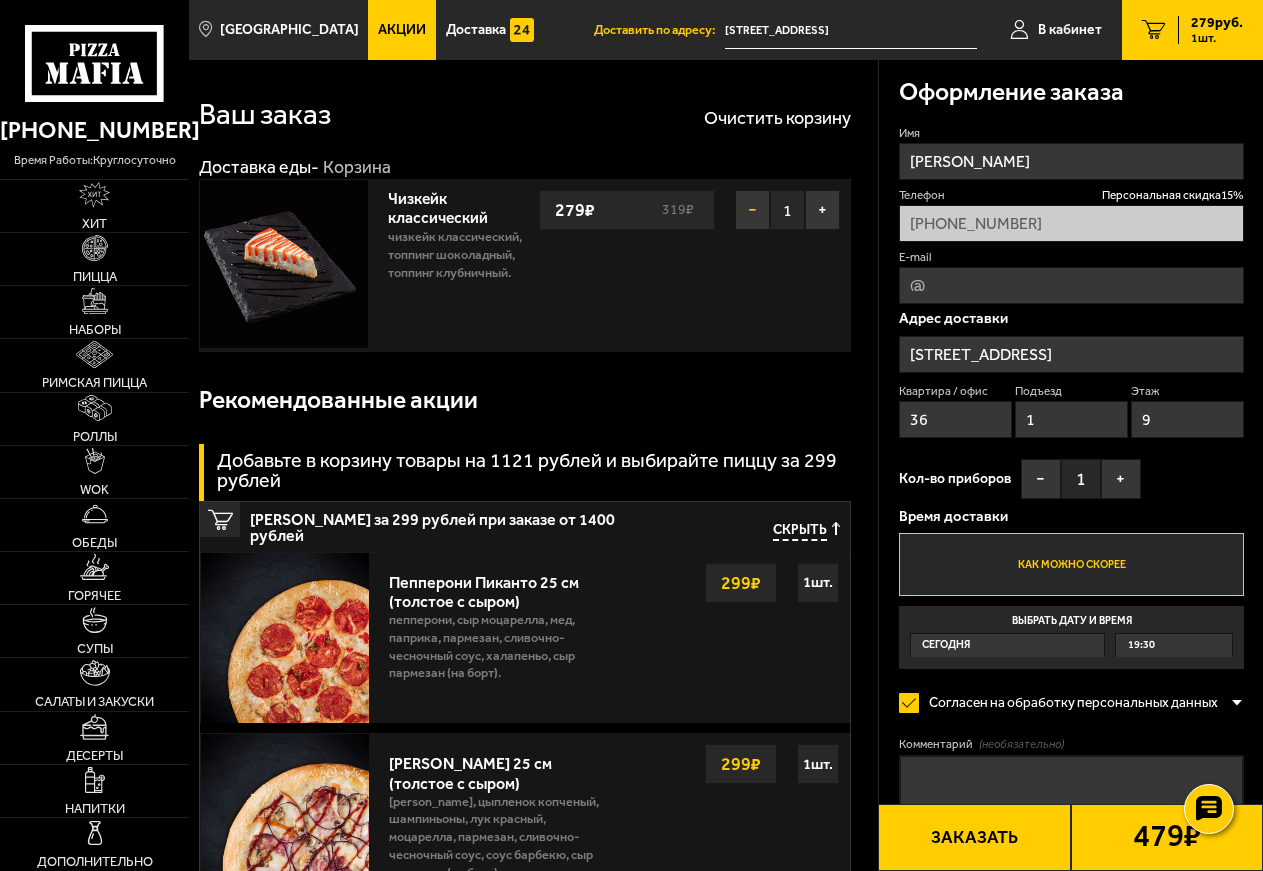 click on "−" at bounding box center [752, 210] 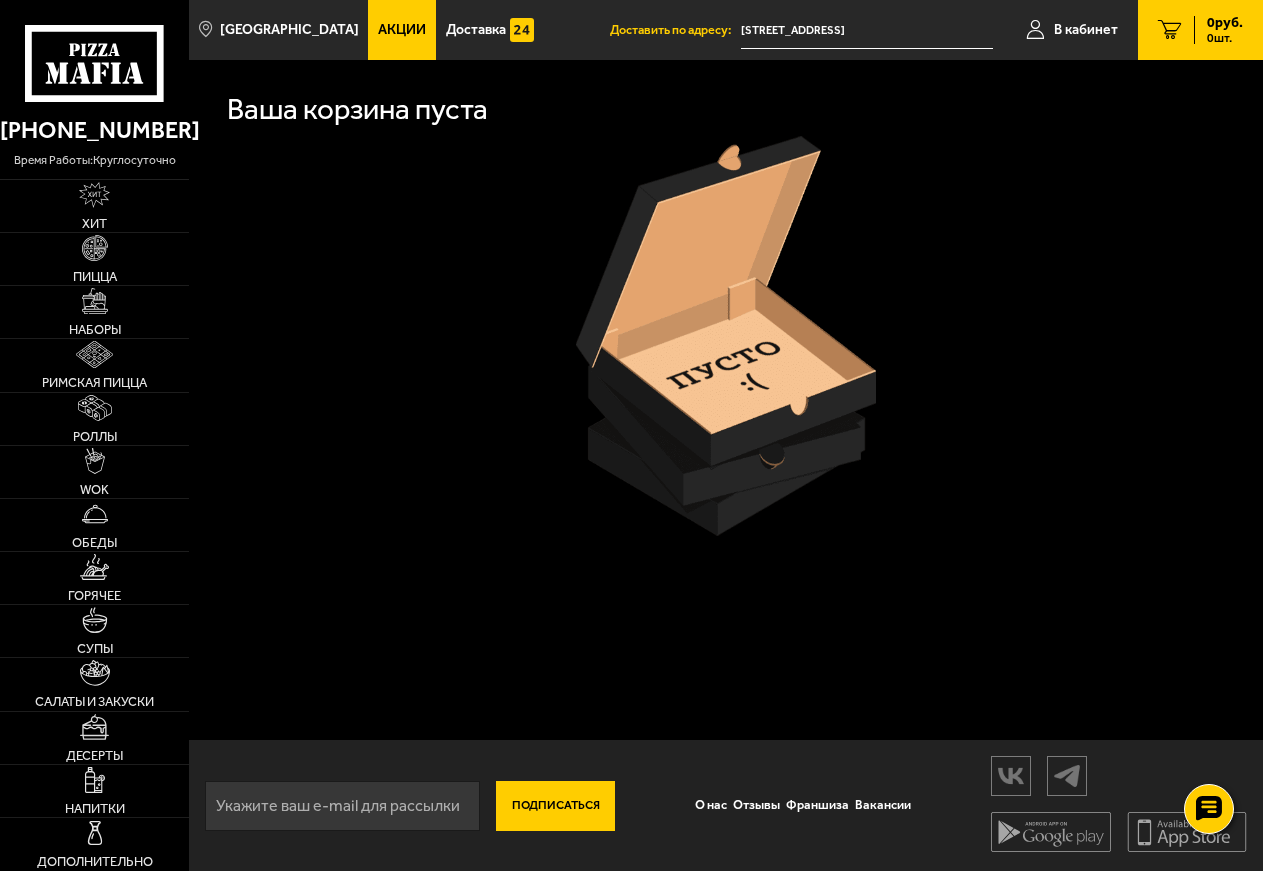 click on "Акции" at bounding box center (402, 30) 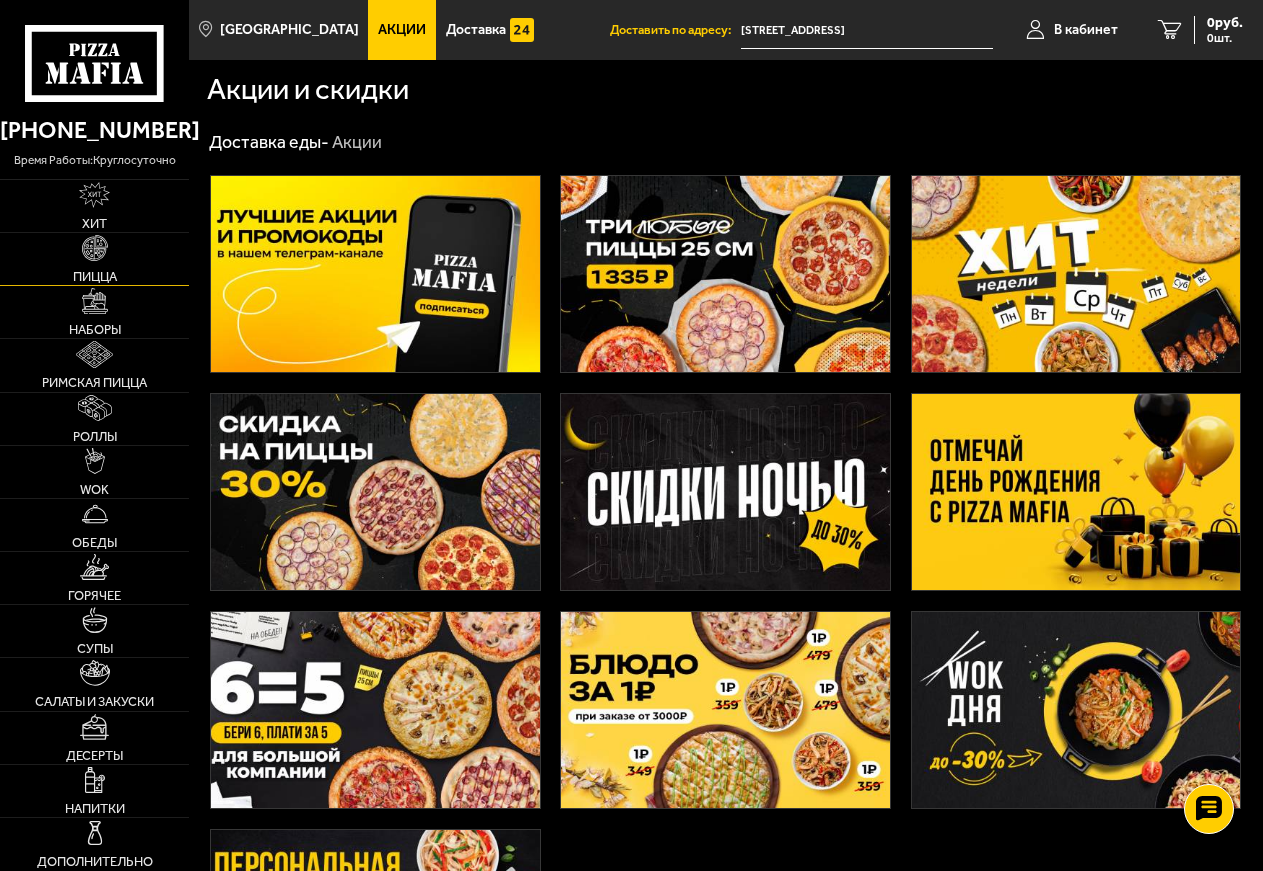click at bounding box center (95, 248) 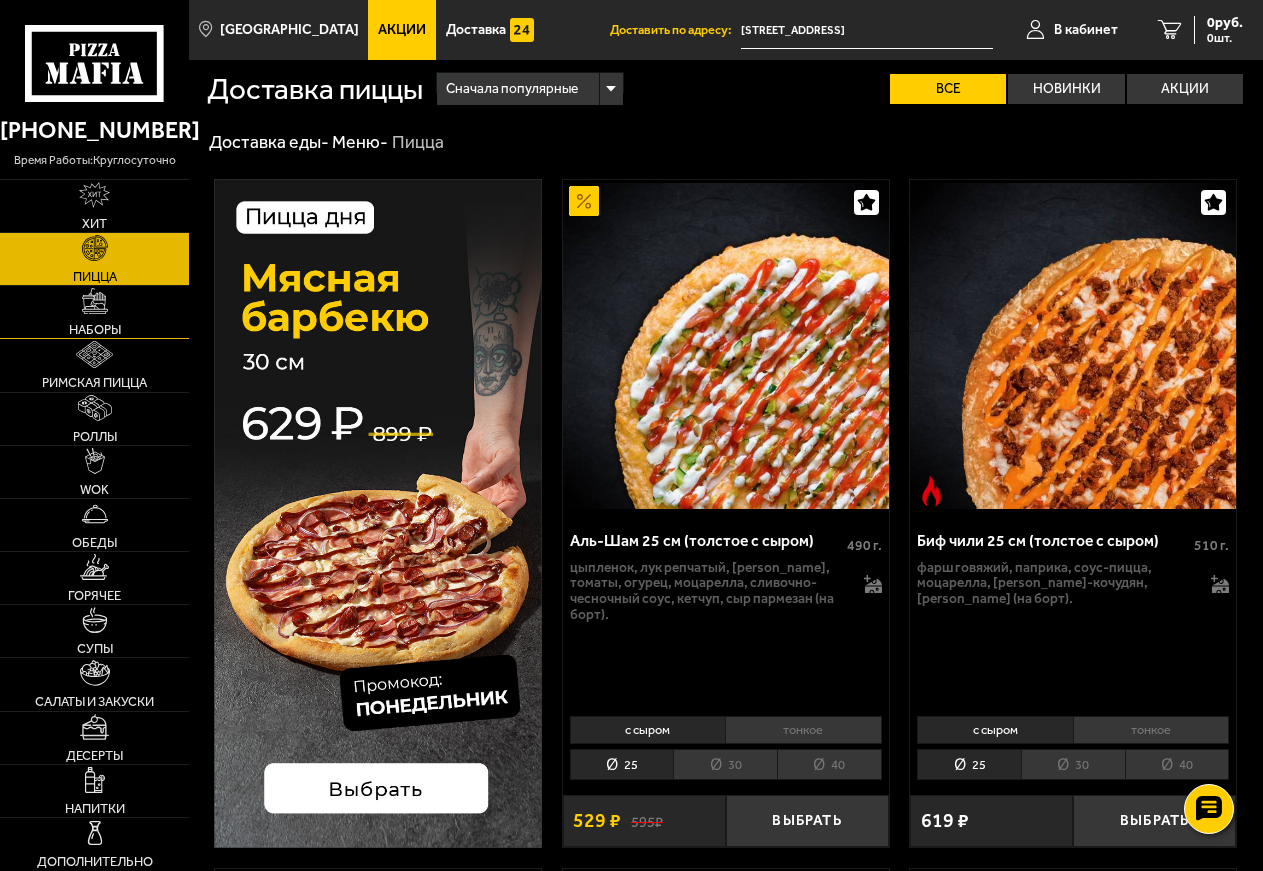 click on "Наборы" at bounding box center (95, 329) 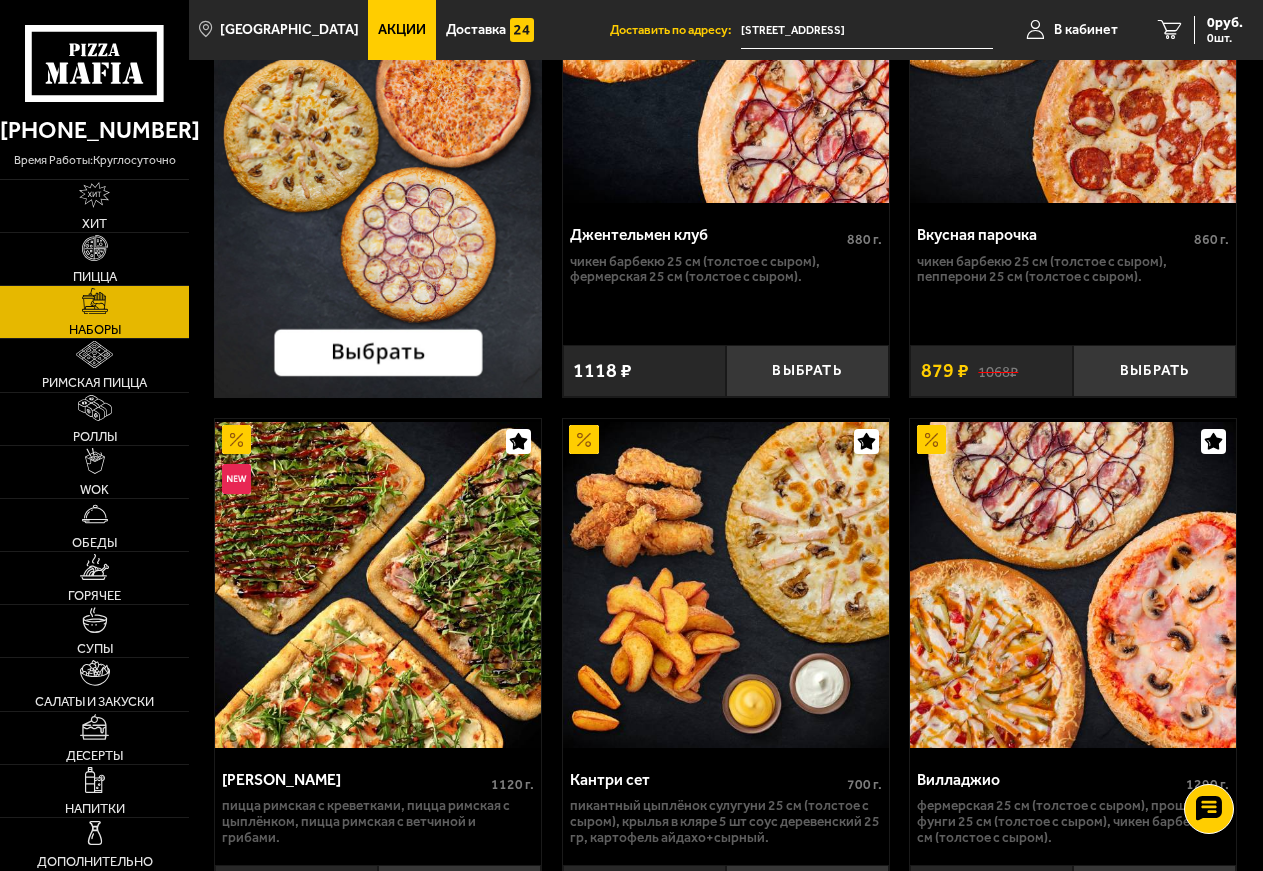 scroll, scrollTop: 0, scrollLeft: 0, axis: both 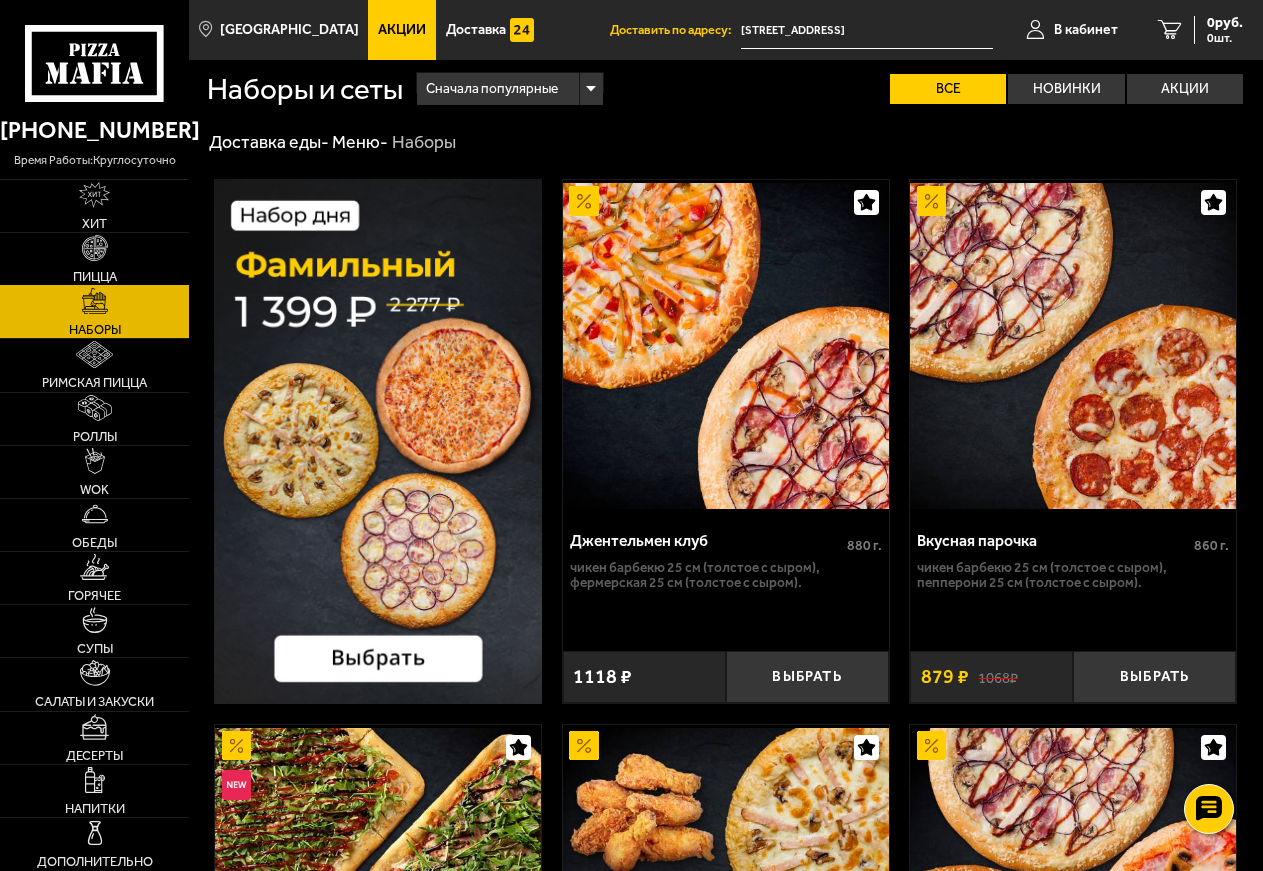 click at bounding box center (95, 248) 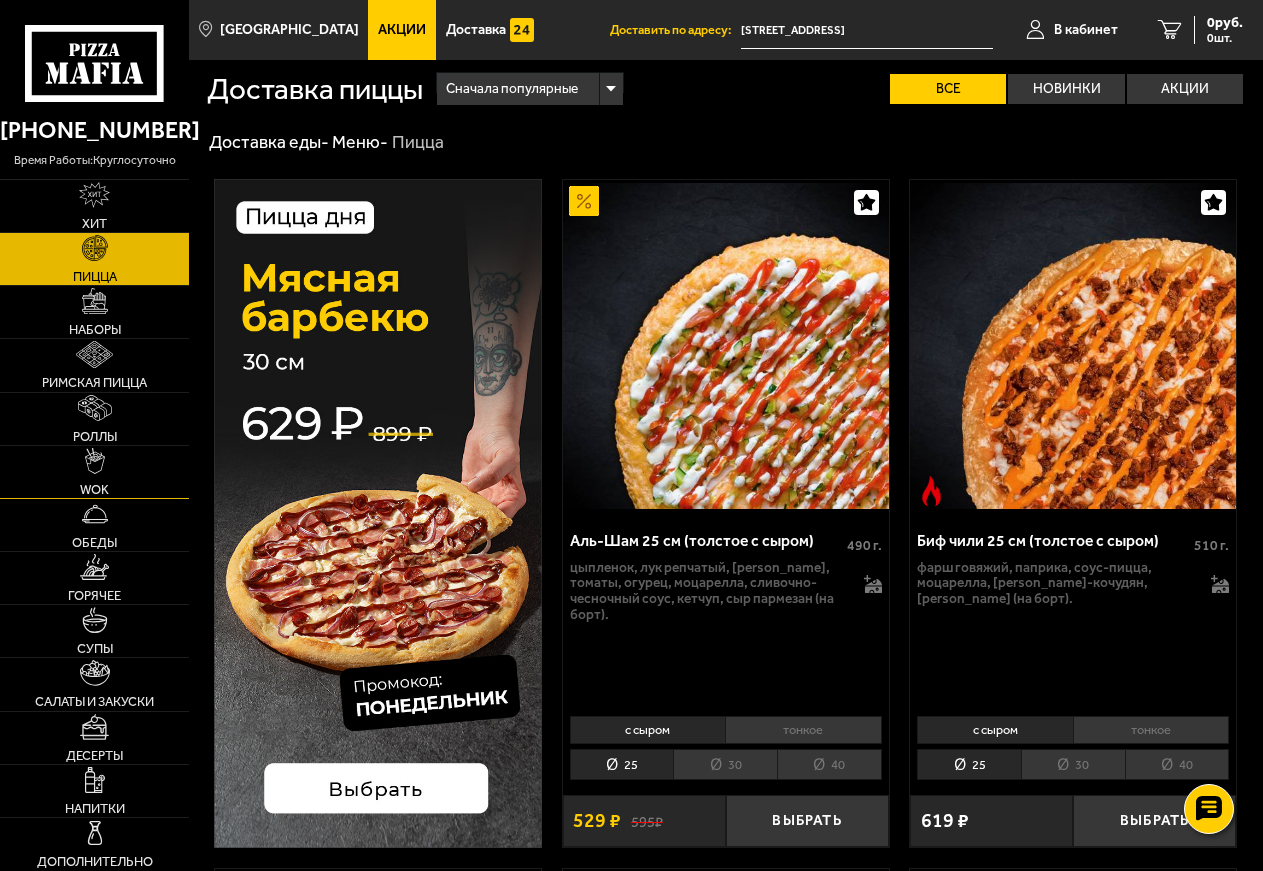 click at bounding box center (95, 461) 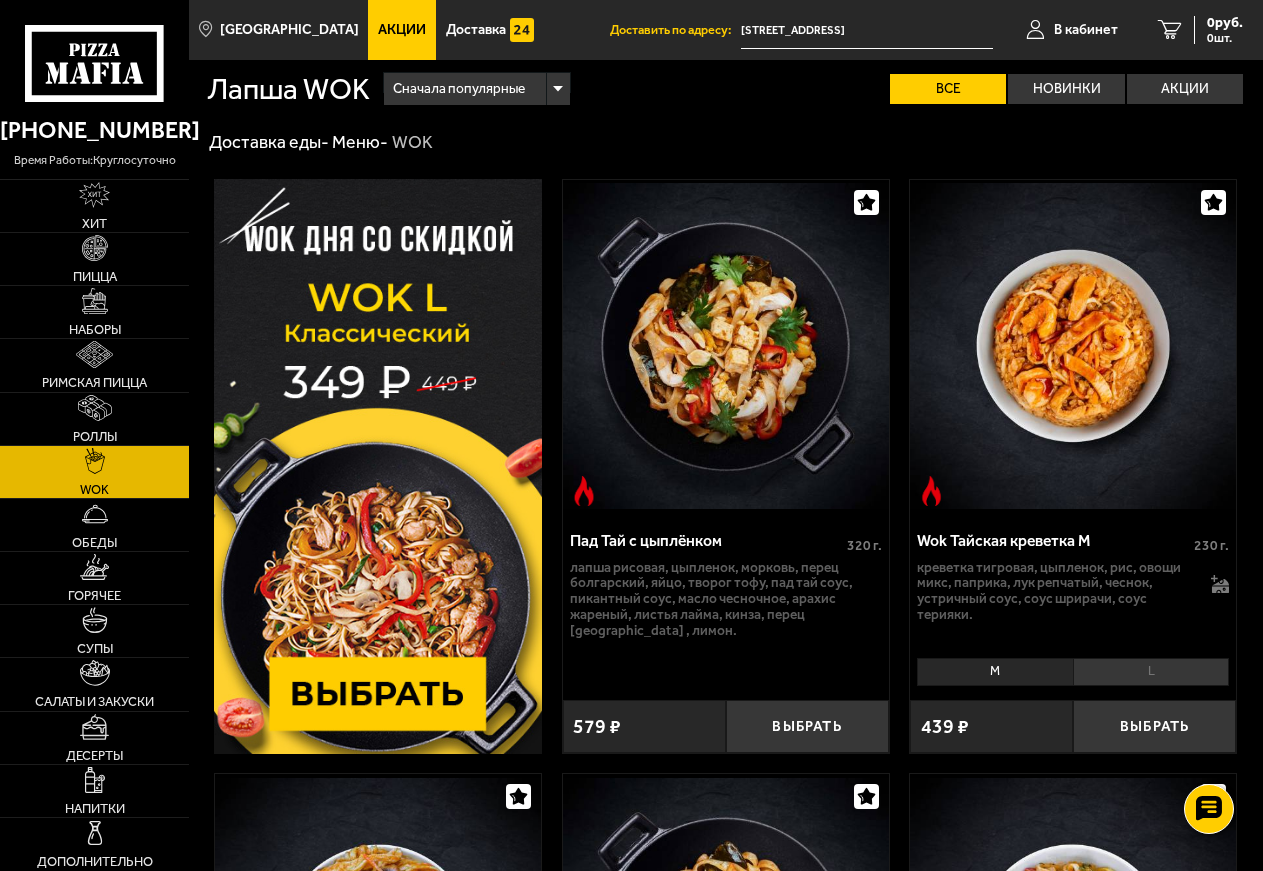 click at bounding box center (378, 466) 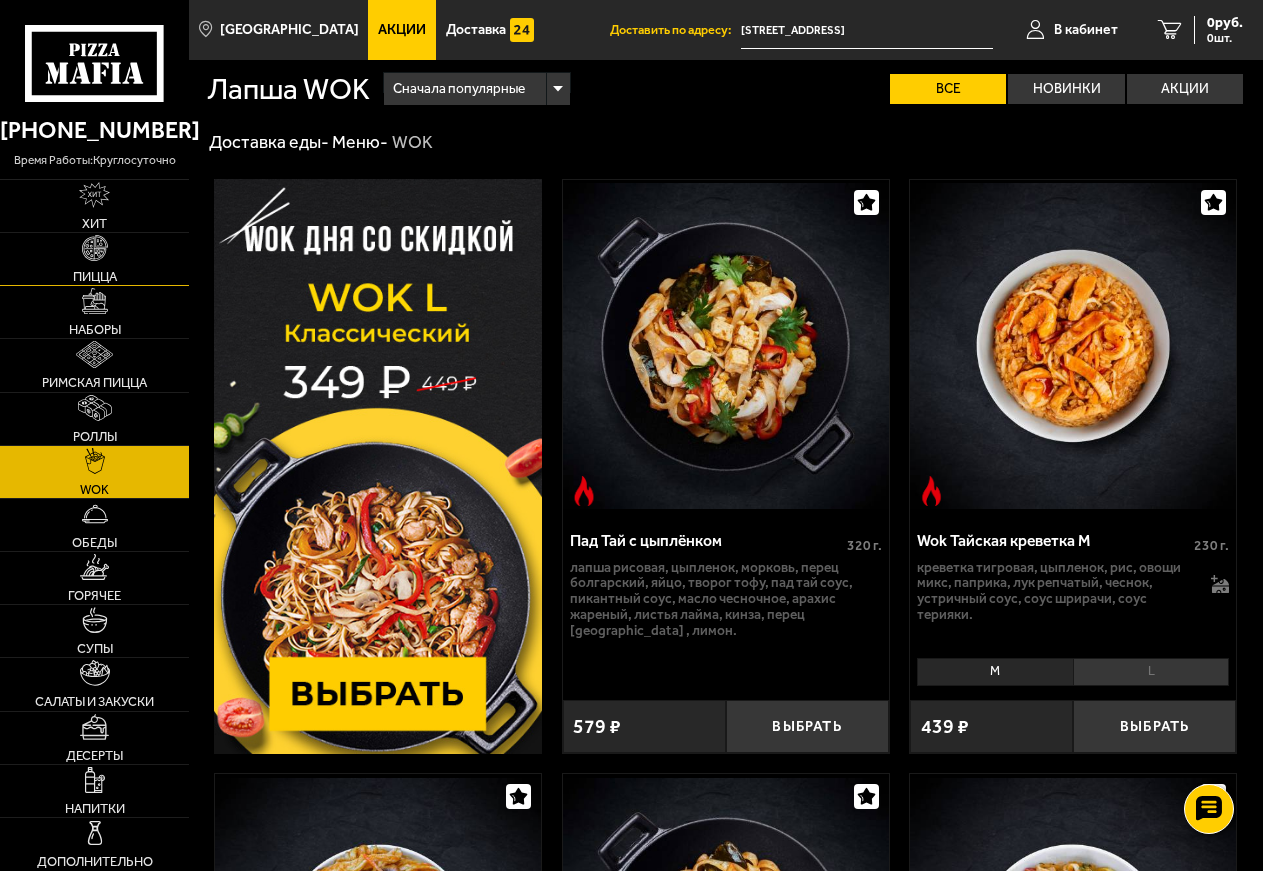 click at bounding box center (95, 248) 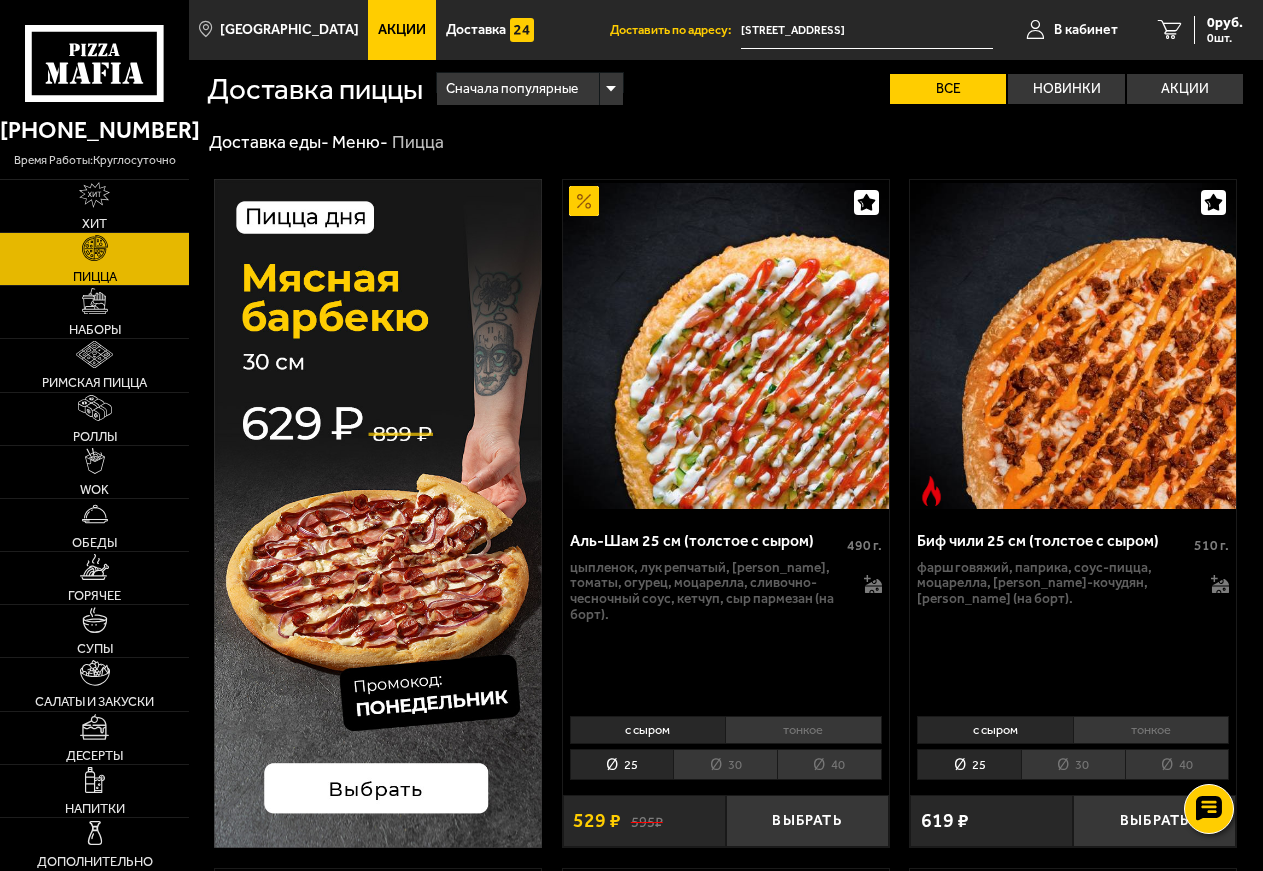 click at bounding box center [378, 513] 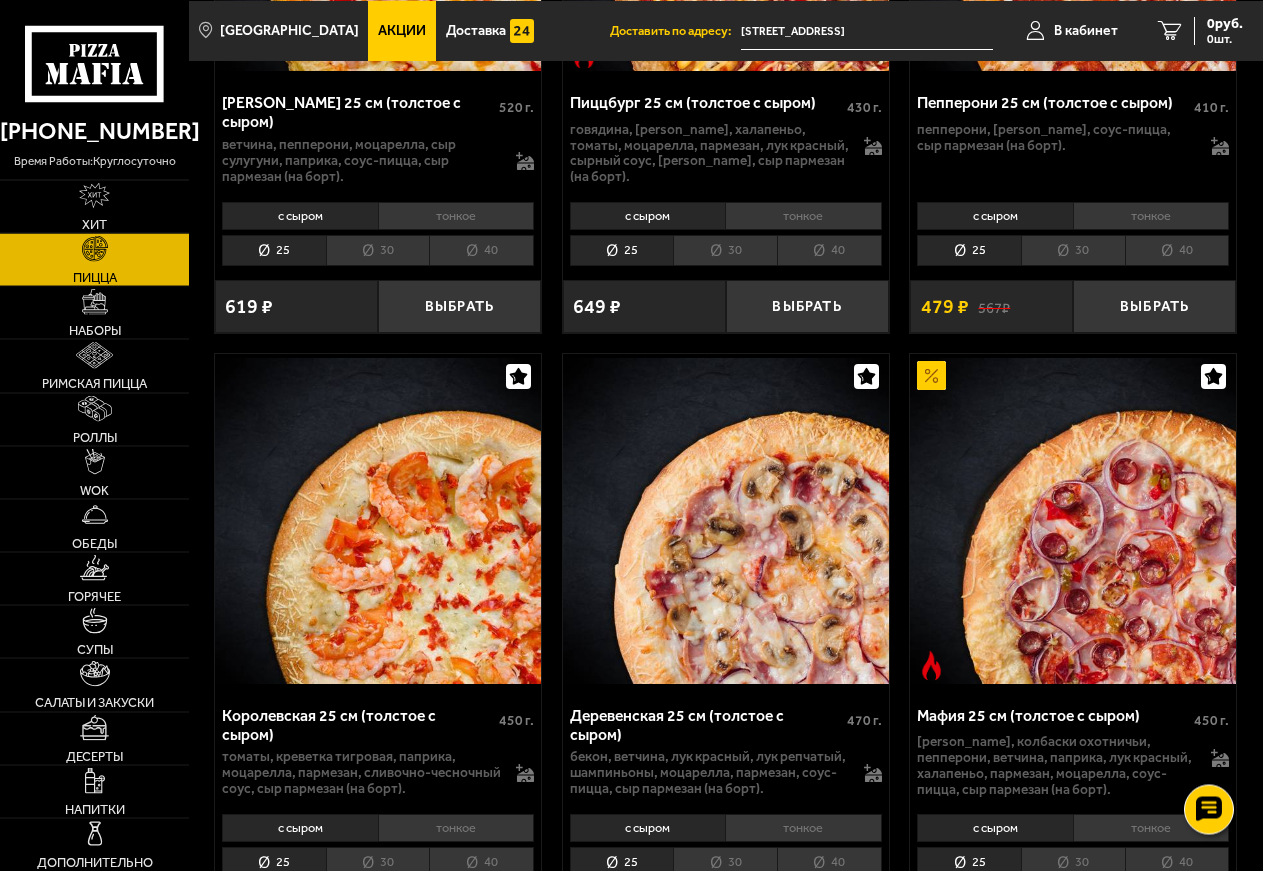 scroll, scrollTop: 3162, scrollLeft: 0, axis: vertical 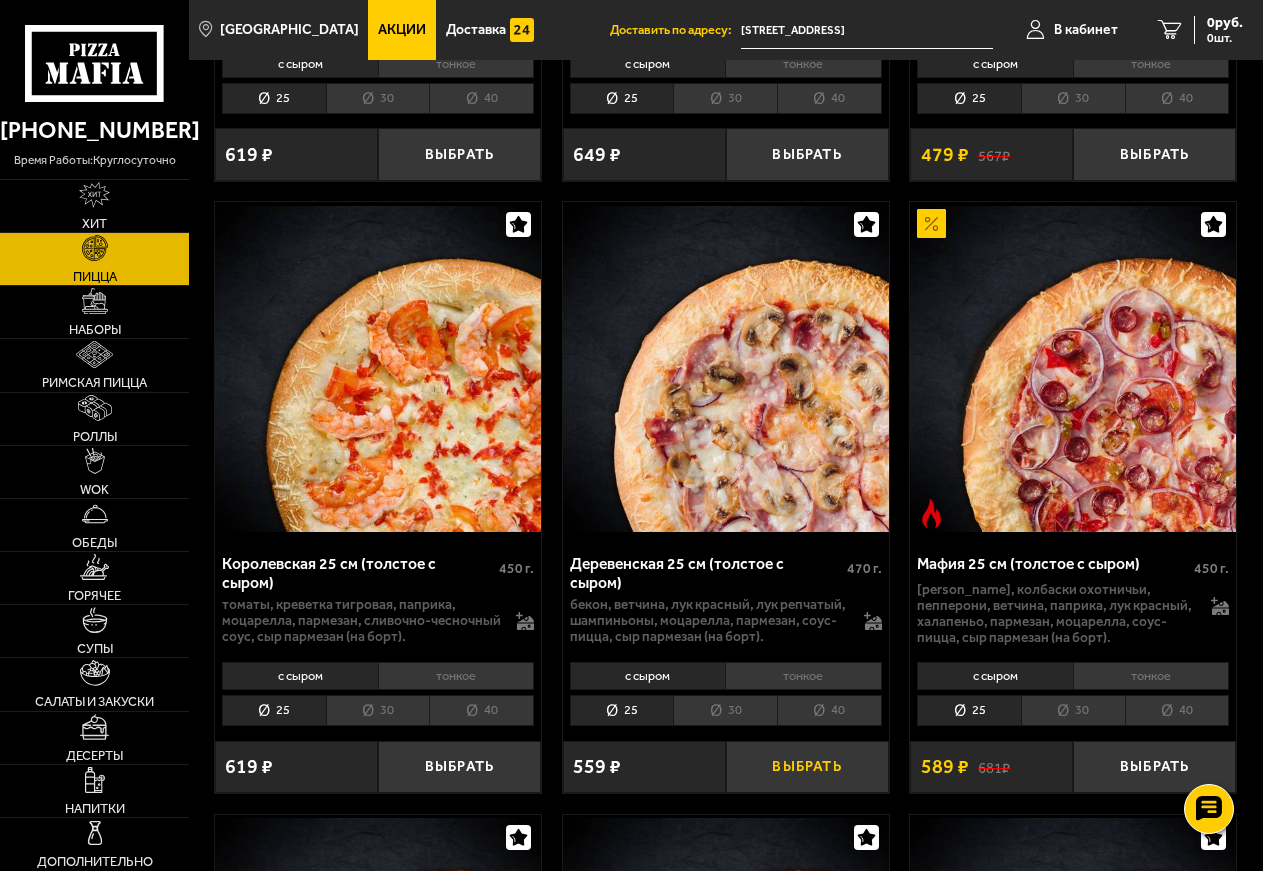 click on "Выбрать" at bounding box center (807, 767) 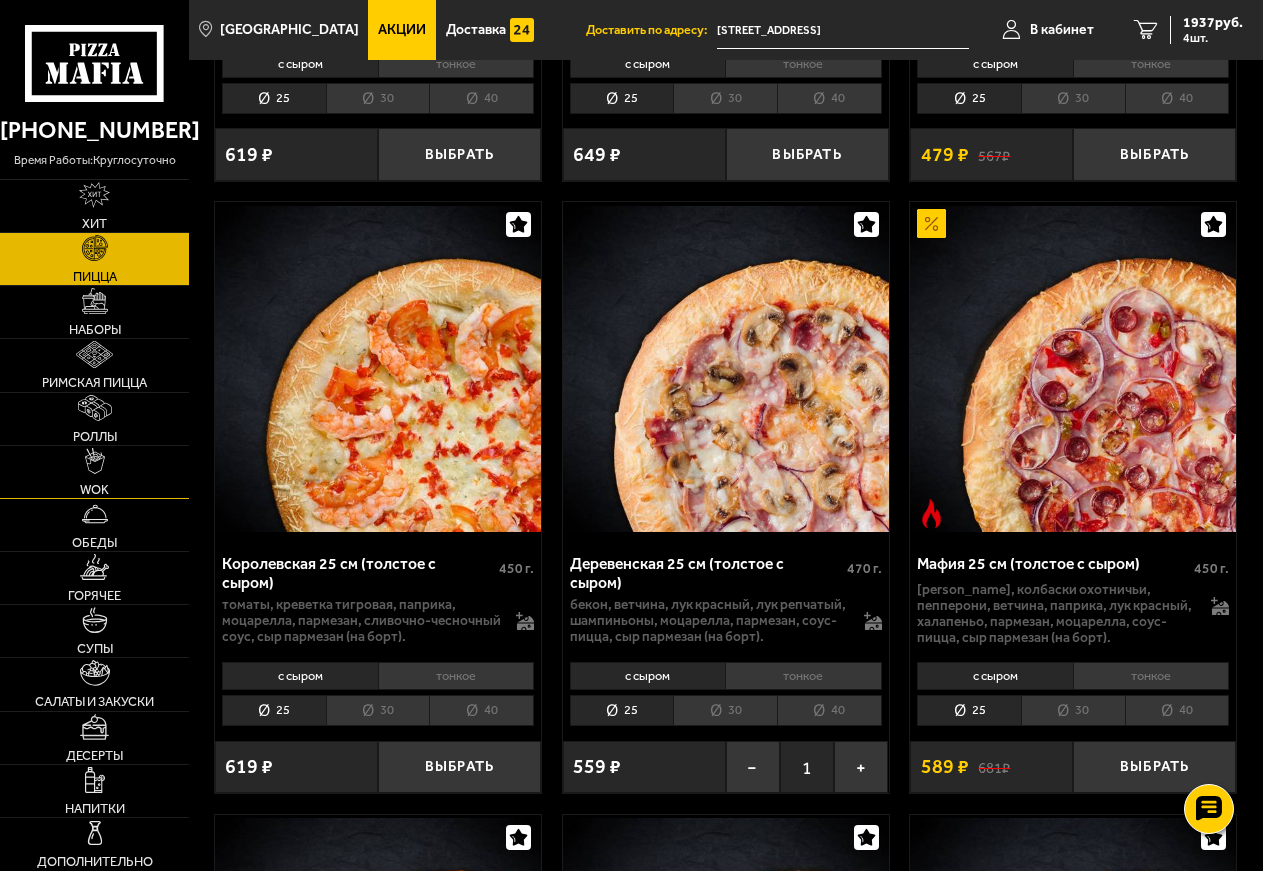 click at bounding box center [95, 461] 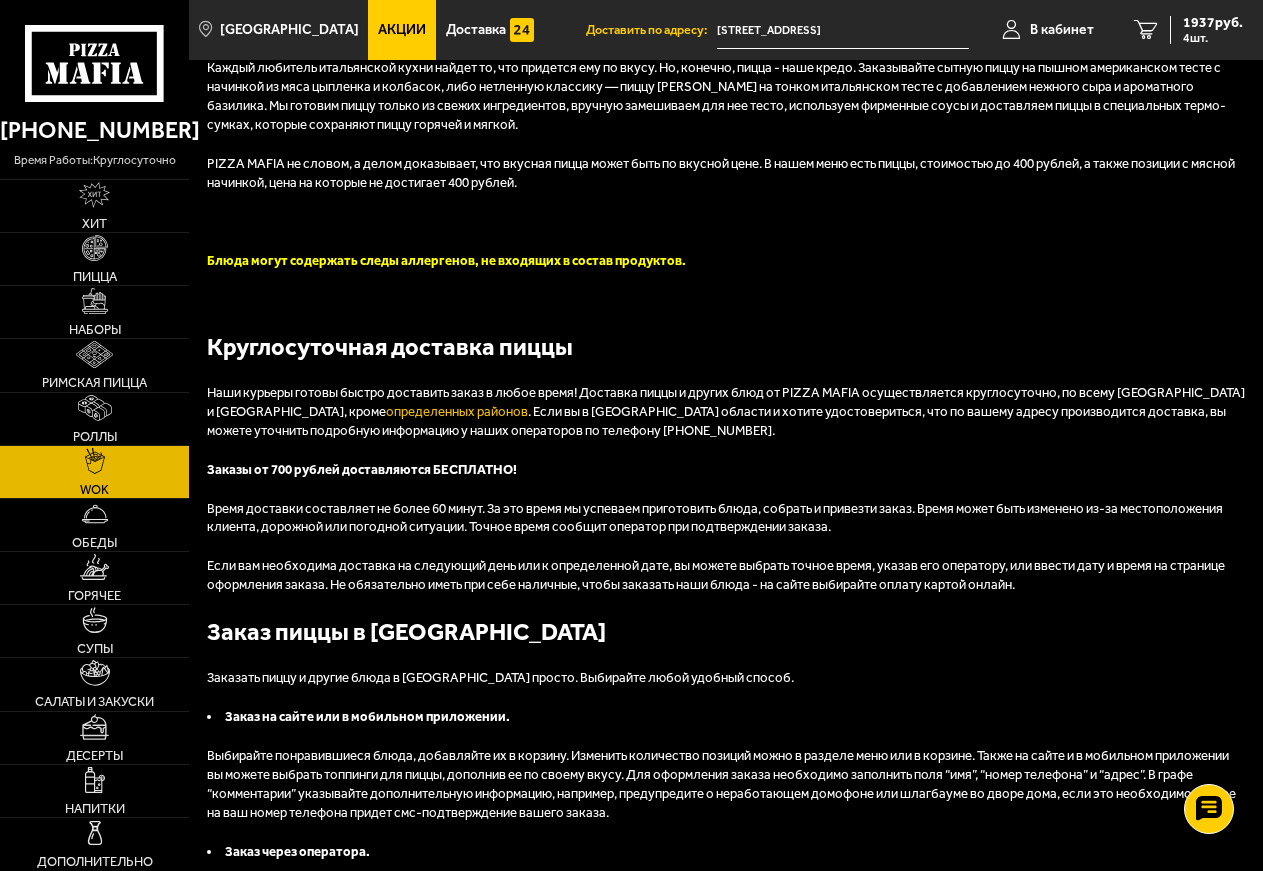 scroll, scrollTop: 0, scrollLeft: 0, axis: both 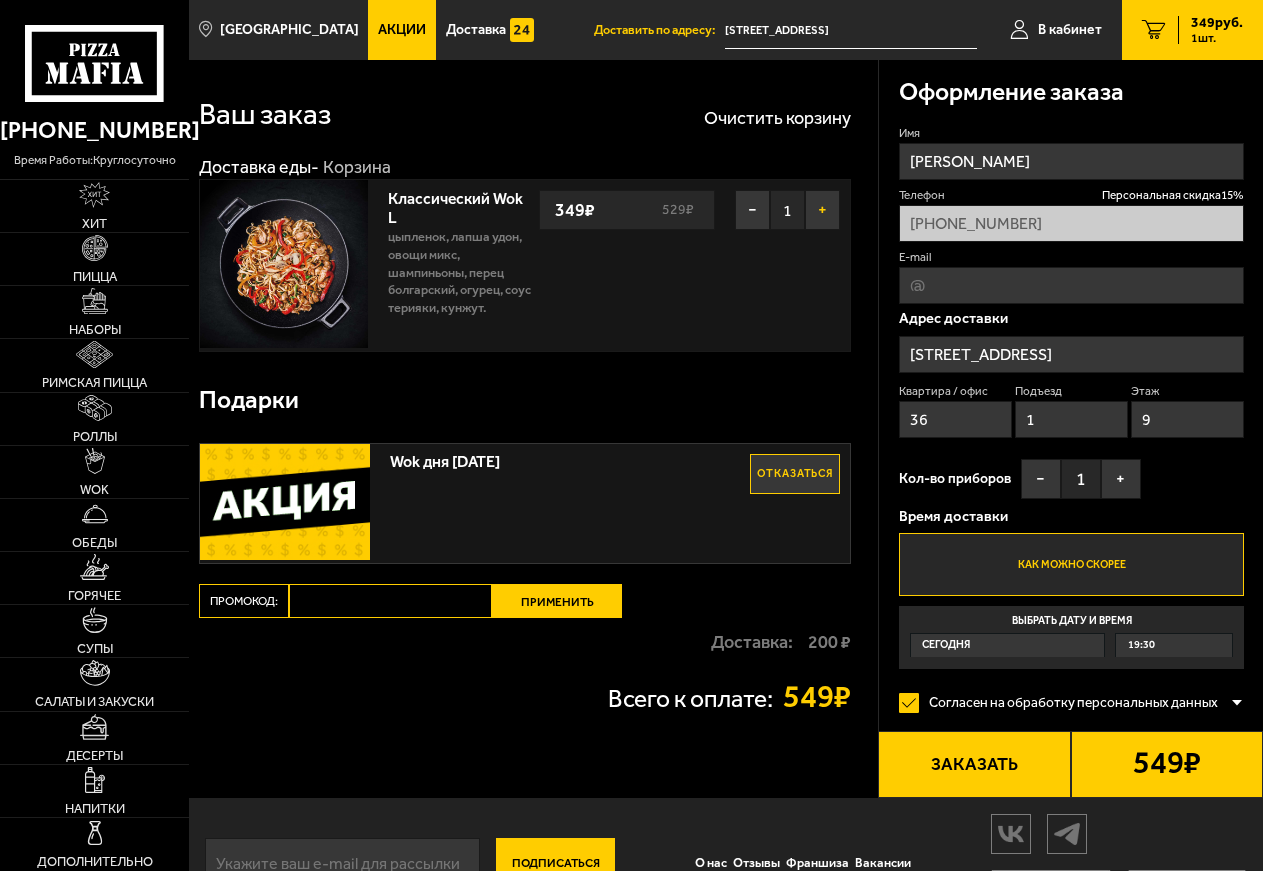 click on "+" at bounding box center [822, 210] 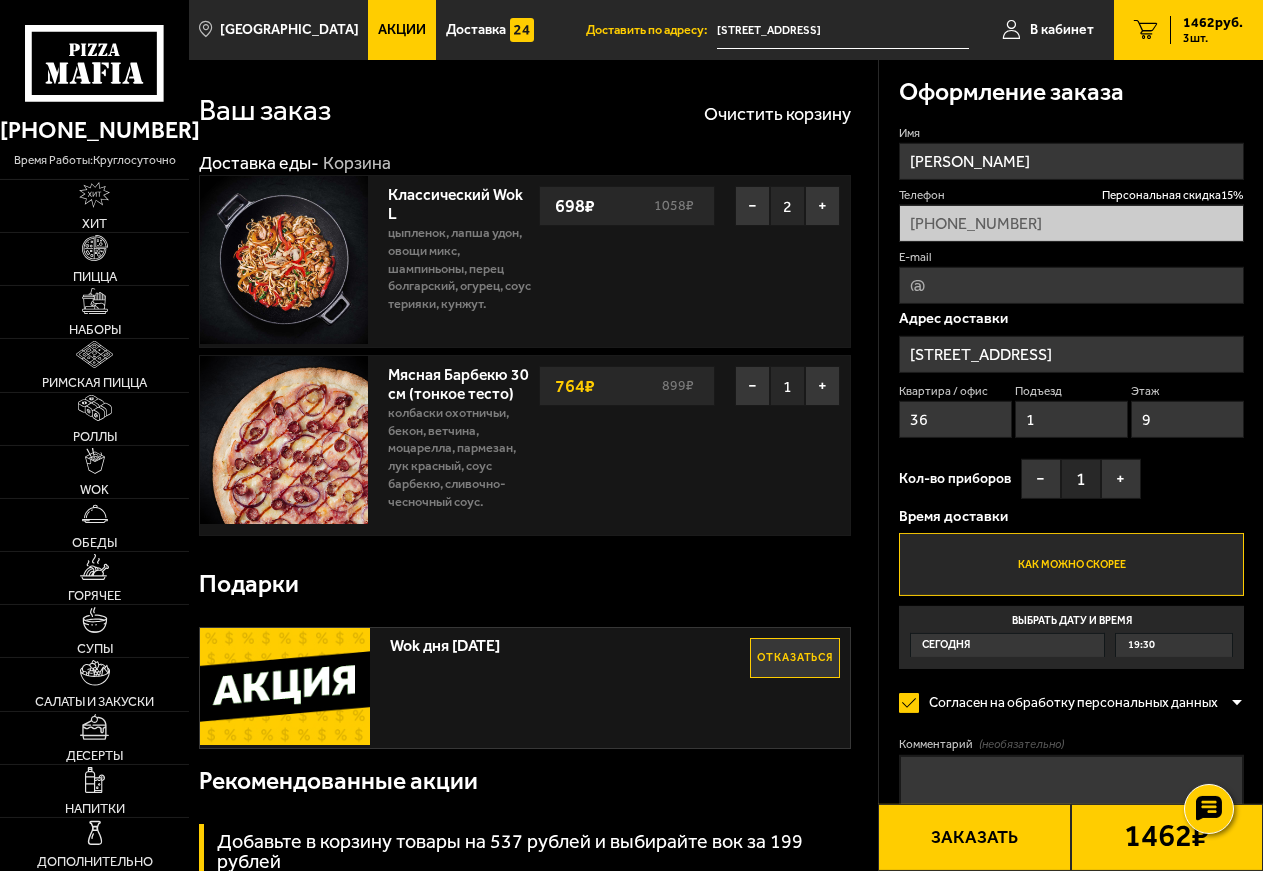 scroll, scrollTop: 0, scrollLeft: 0, axis: both 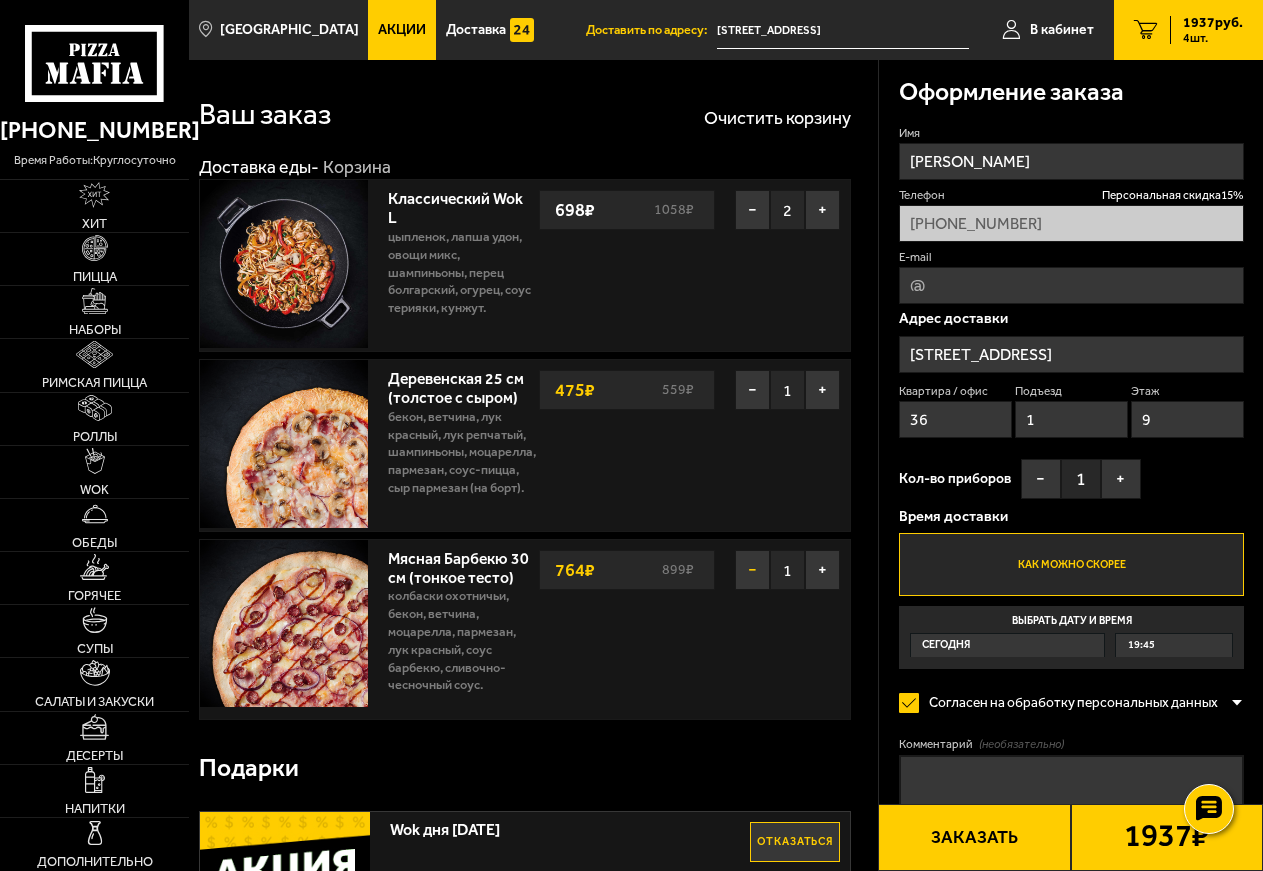click on "−" at bounding box center [752, 570] 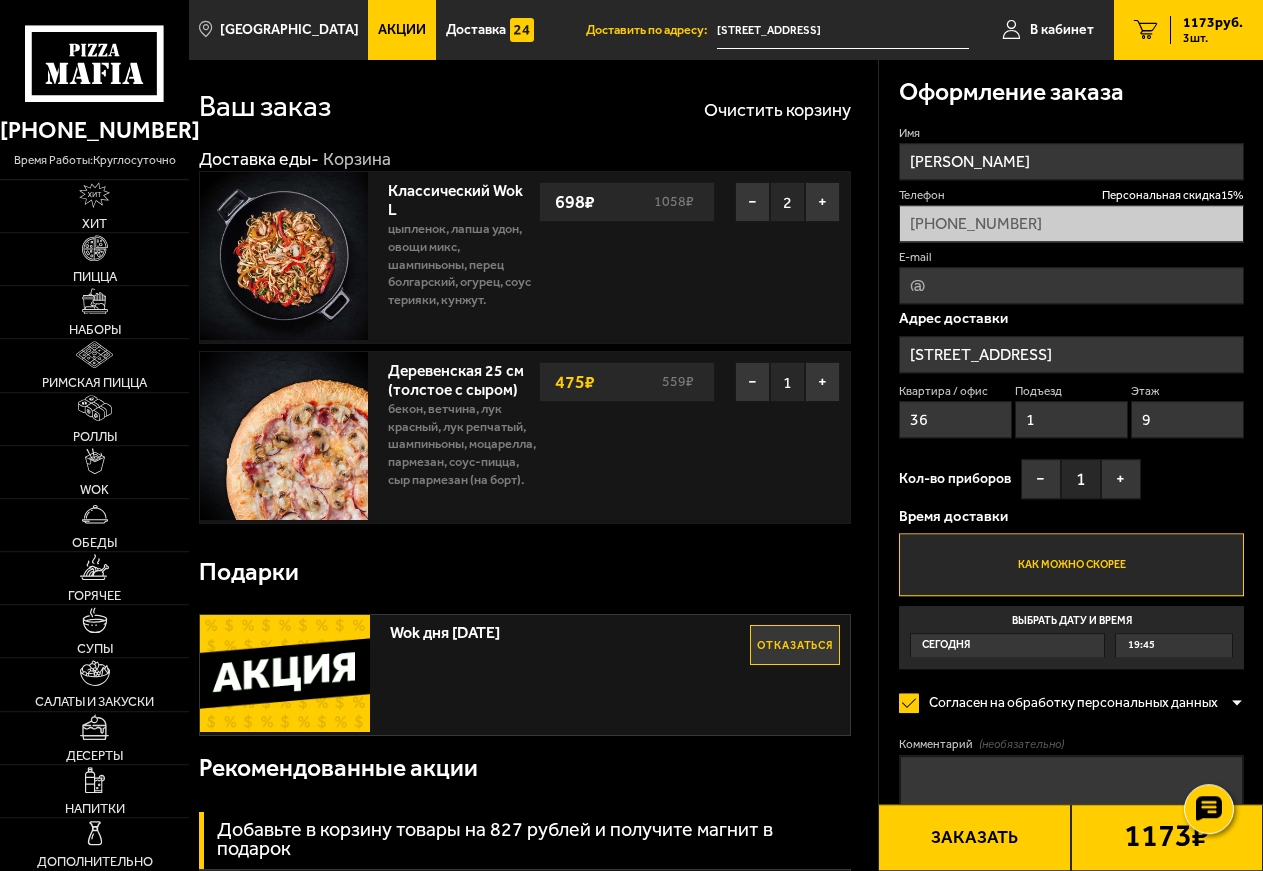 scroll, scrollTop: 0, scrollLeft: 0, axis: both 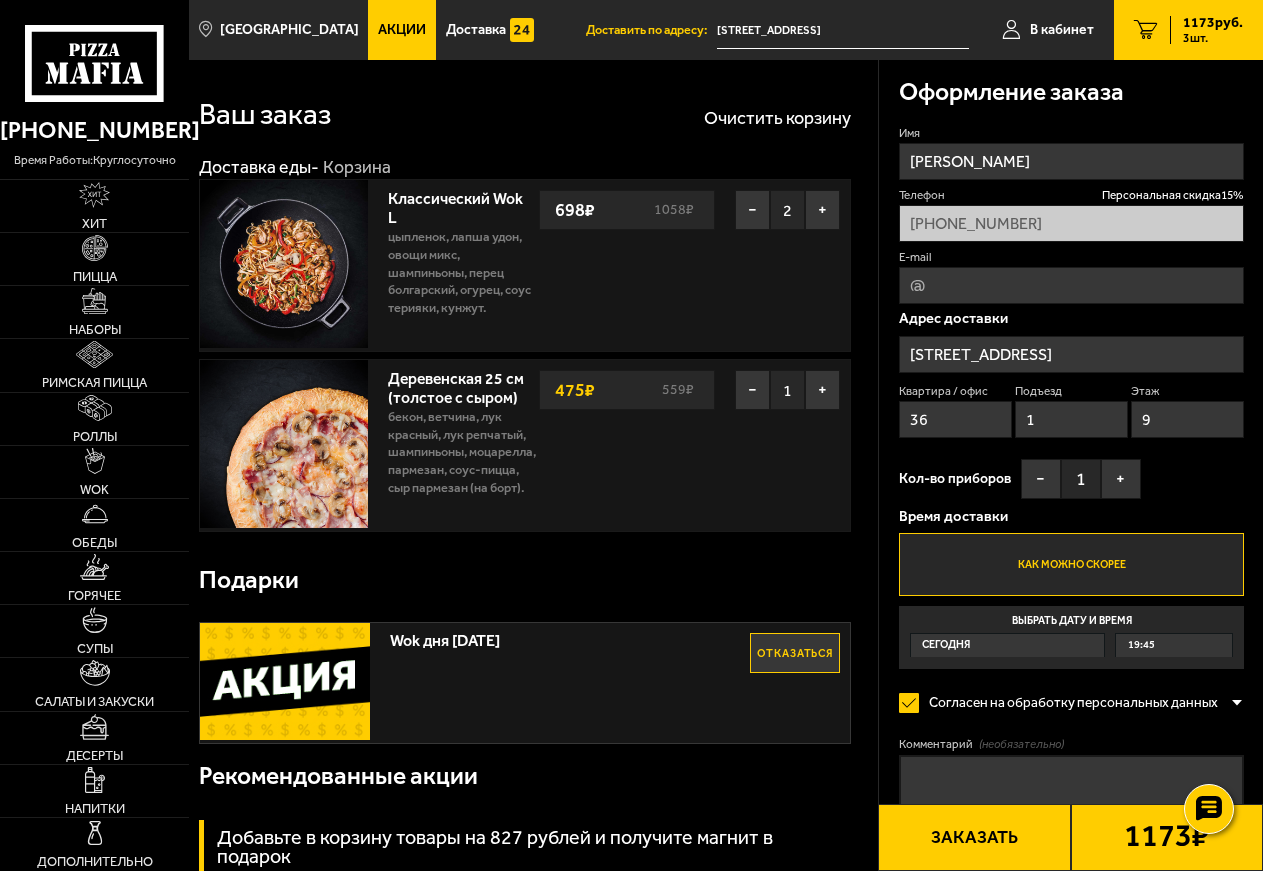 click on "Заказать" at bounding box center [974, 837] 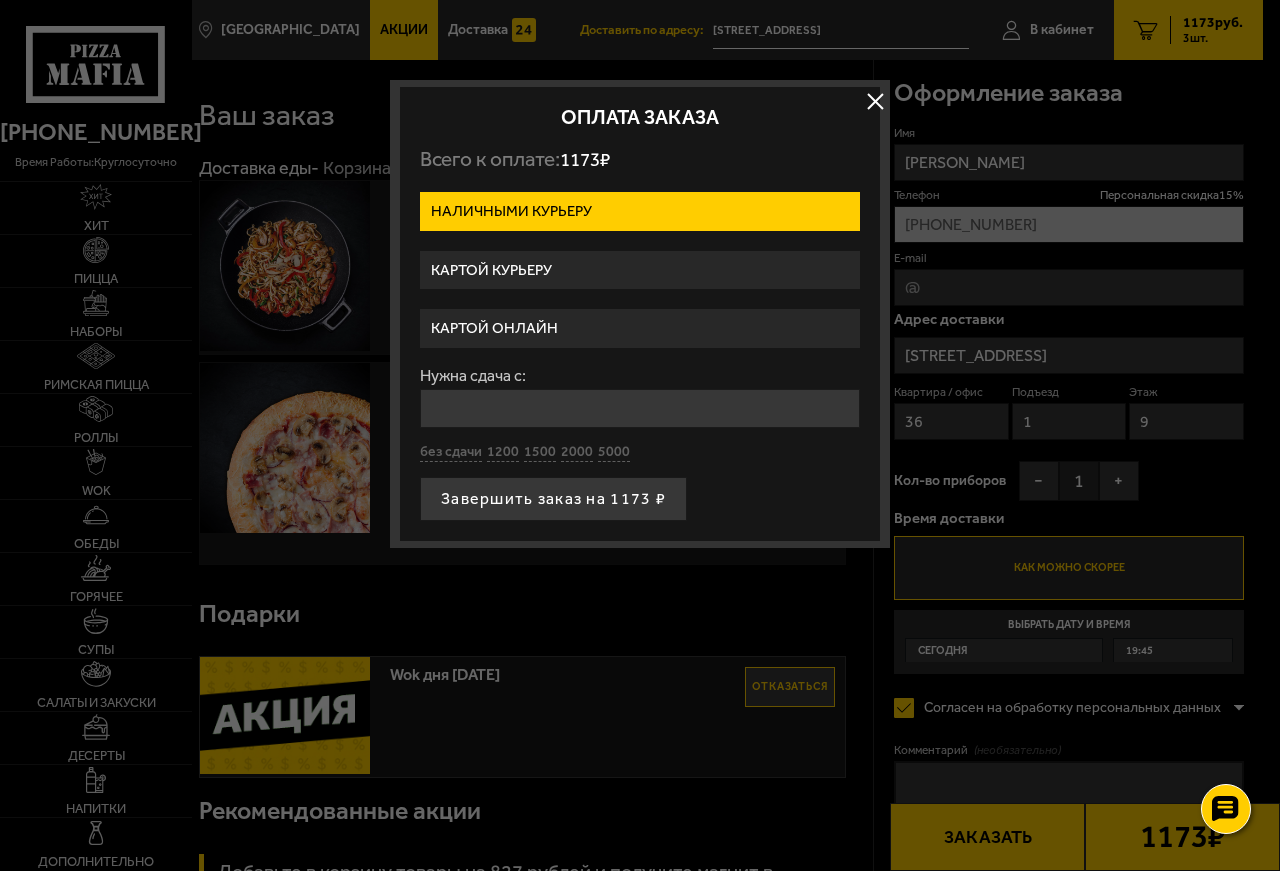 click on "Картой курьеру" at bounding box center [640, 270] 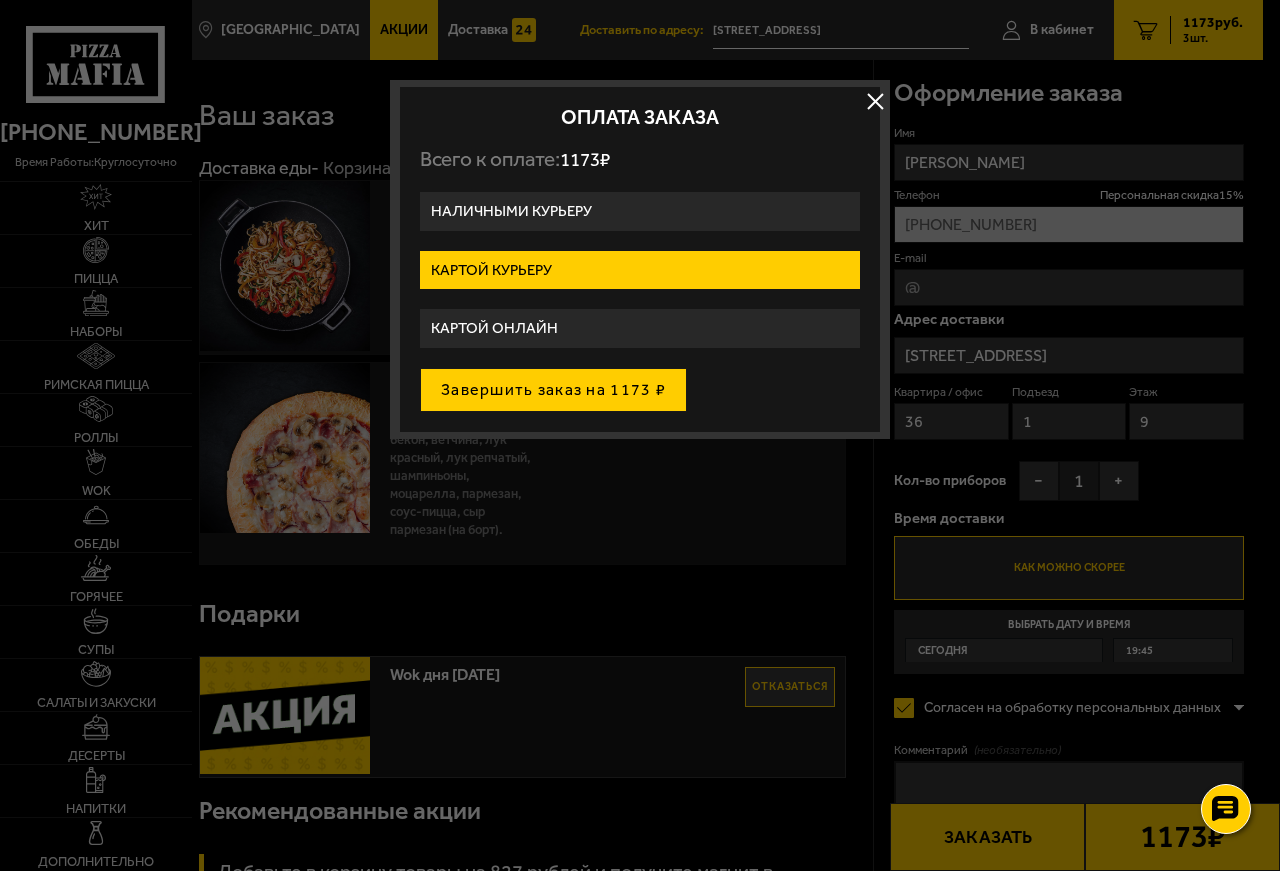 click on "Завершить заказ на 1173 ₽" at bounding box center (553, 390) 